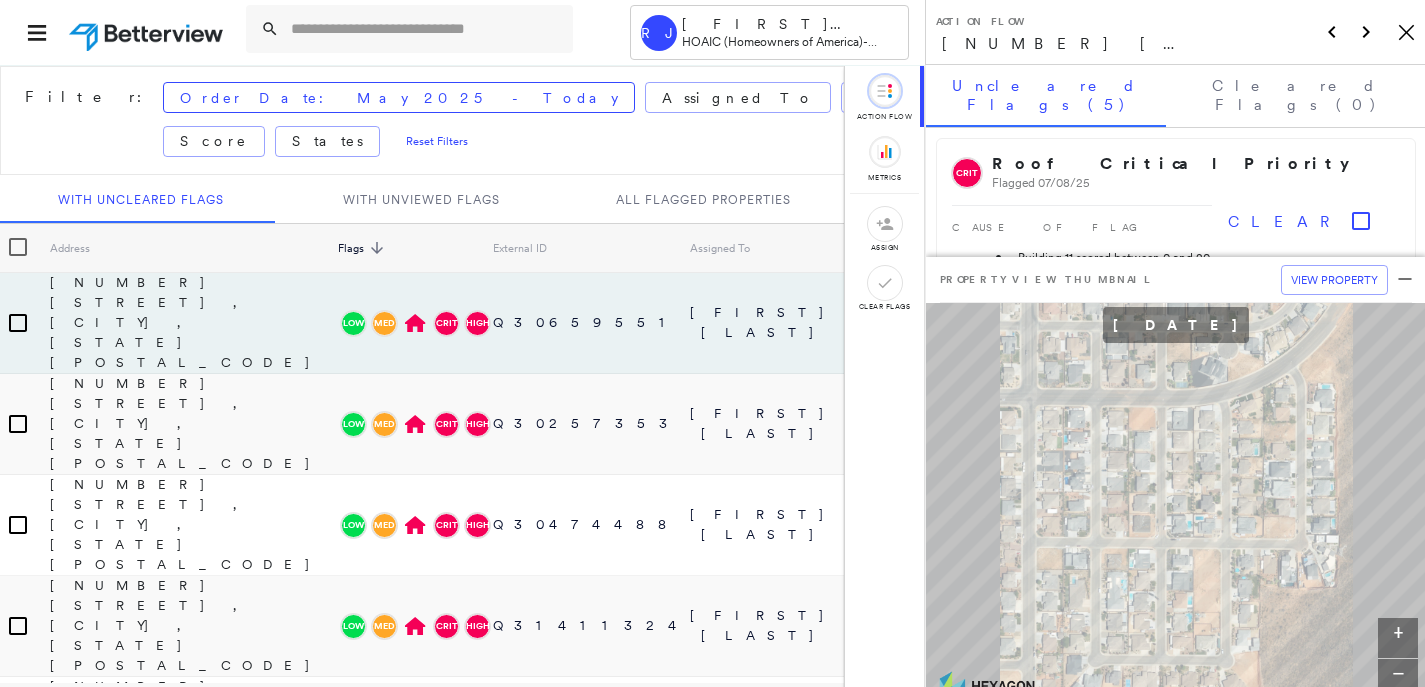 click at bounding box center [426, 29] 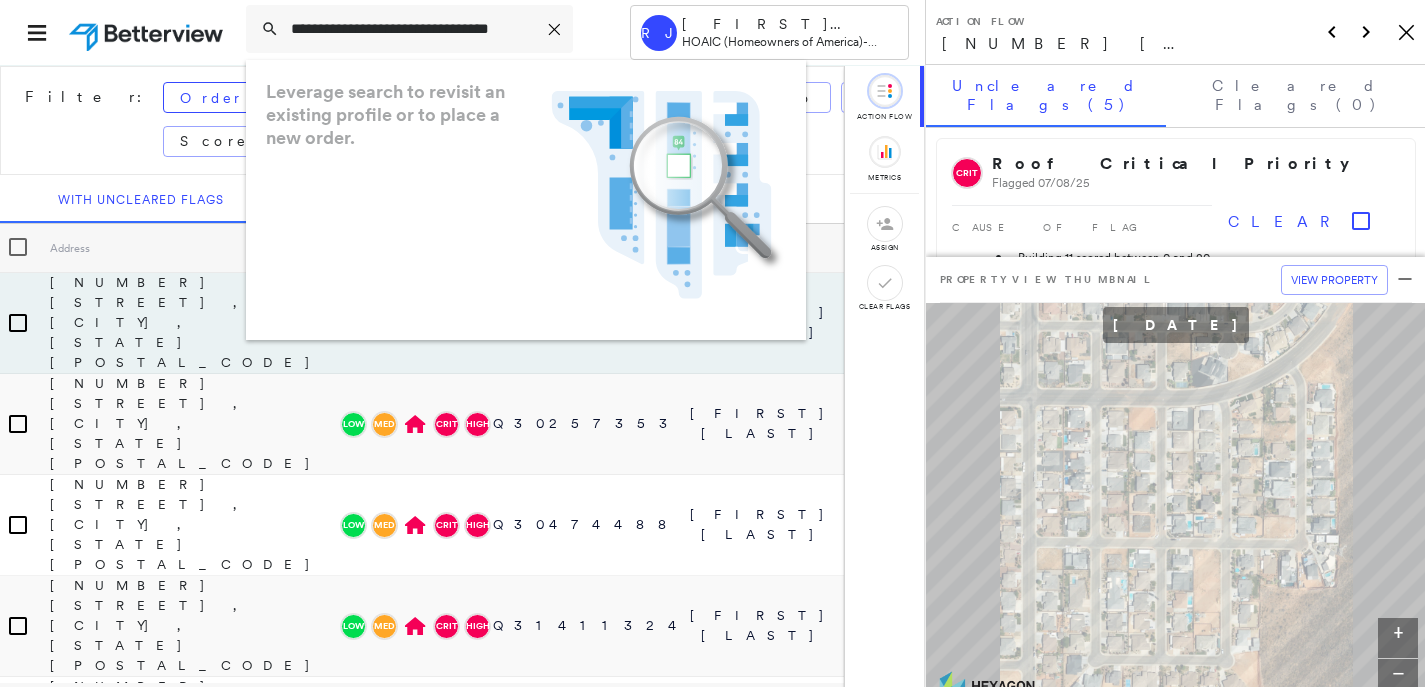 scroll, scrollTop: 0, scrollLeft: 15, axis: horizontal 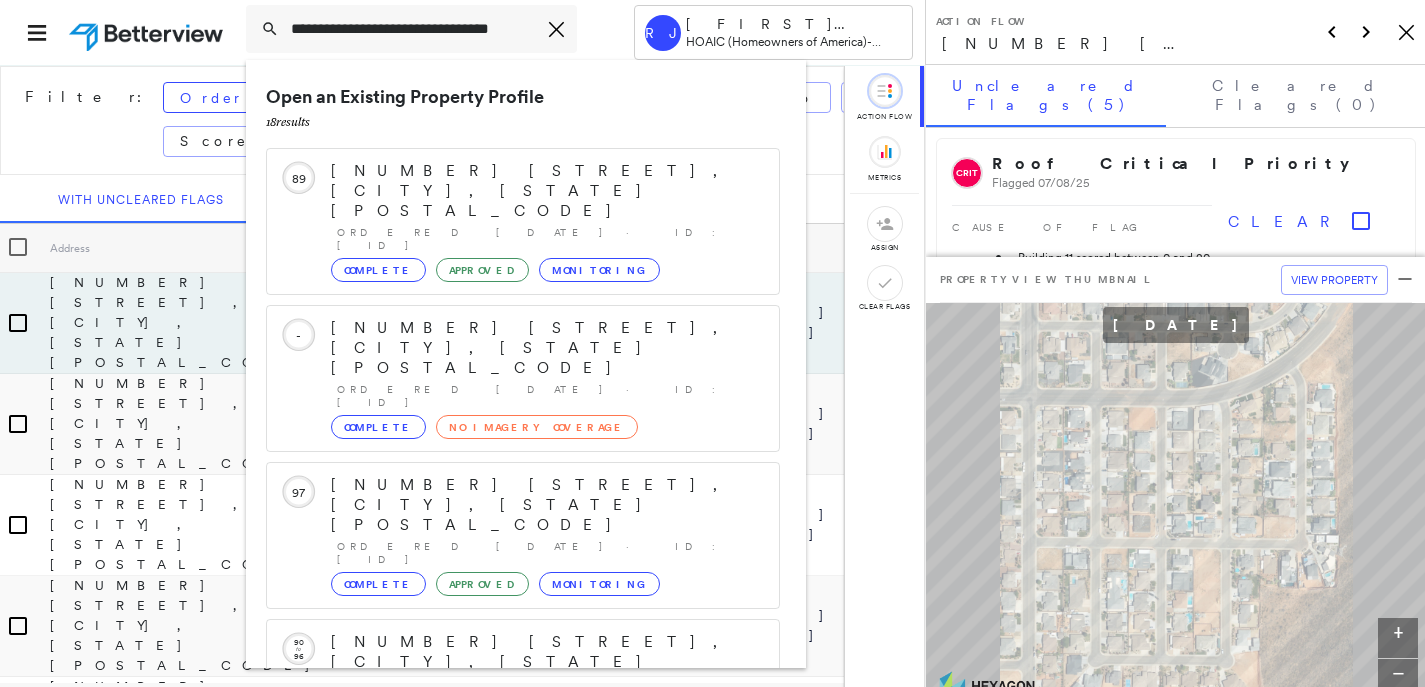 type on "**********" 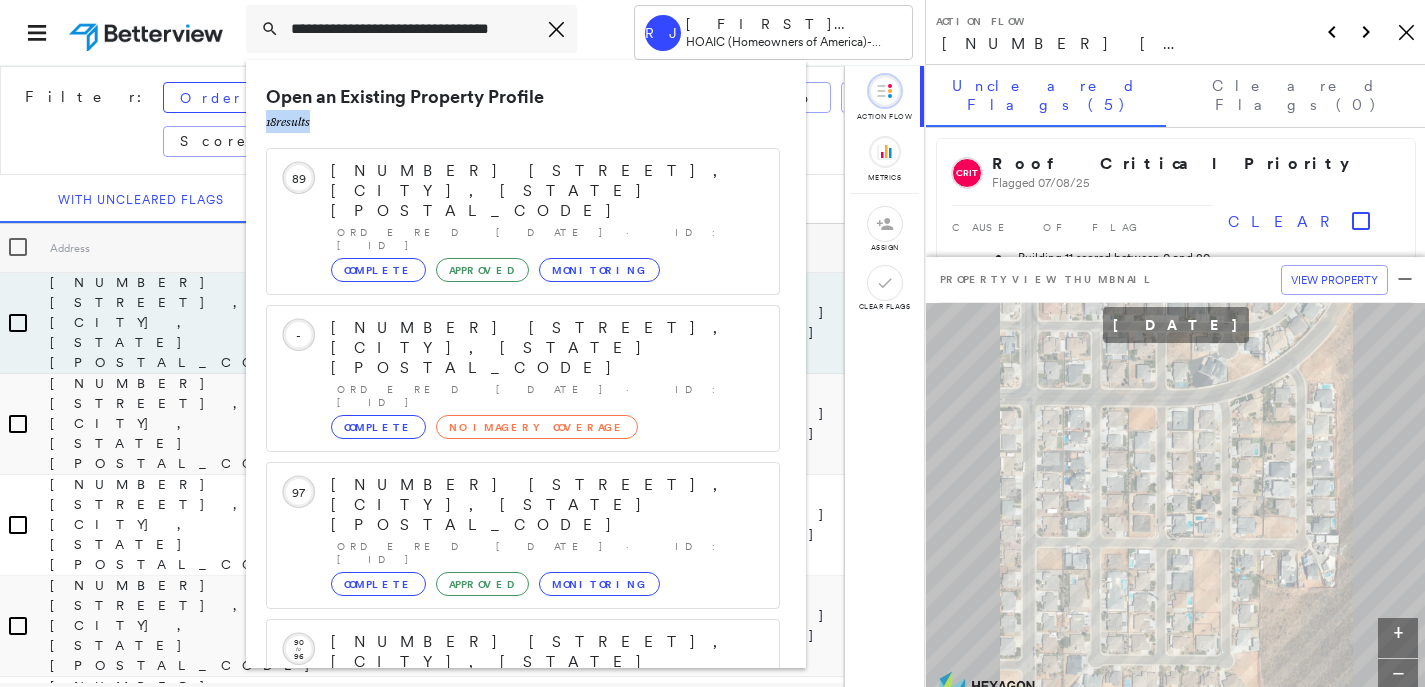 drag, startPoint x: 799, startPoint y: 106, endPoint x: 799, endPoint y: 154, distance: 48 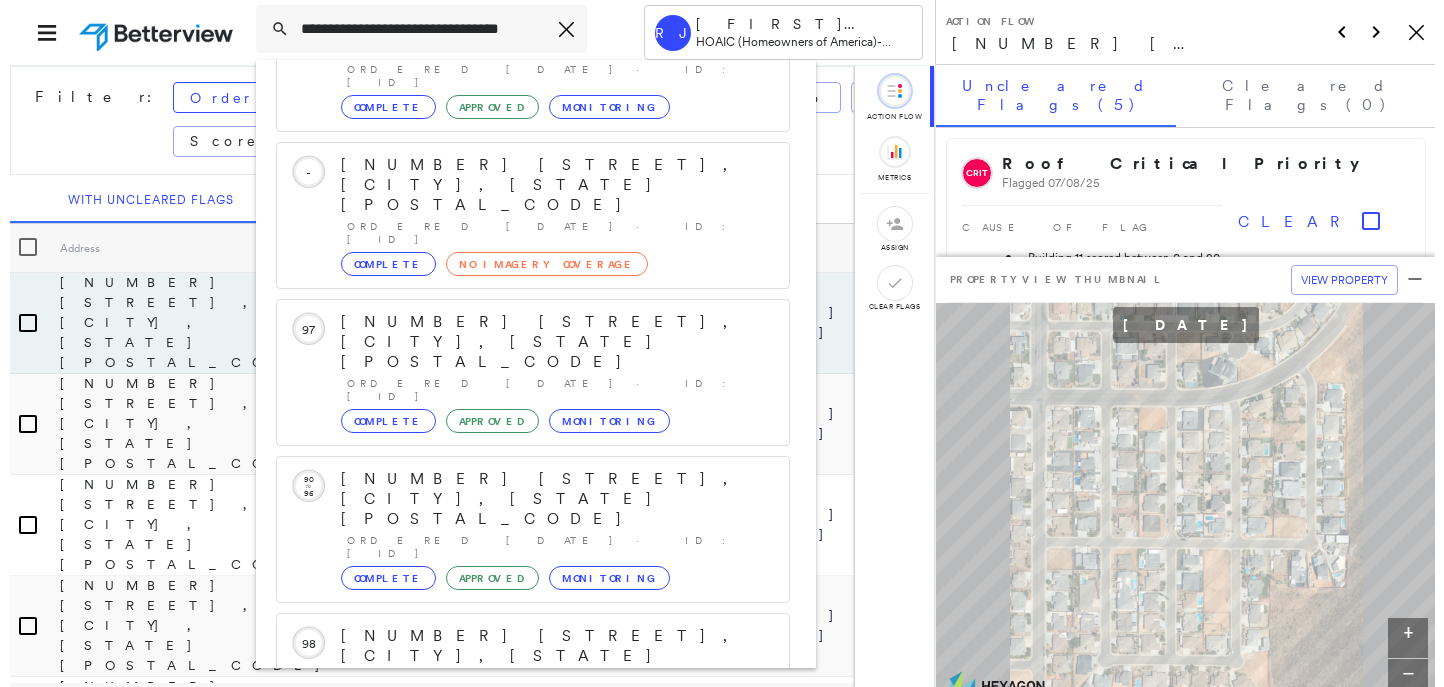 scroll, scrollTop: 208, scrollLeft: 0, axis: vertical 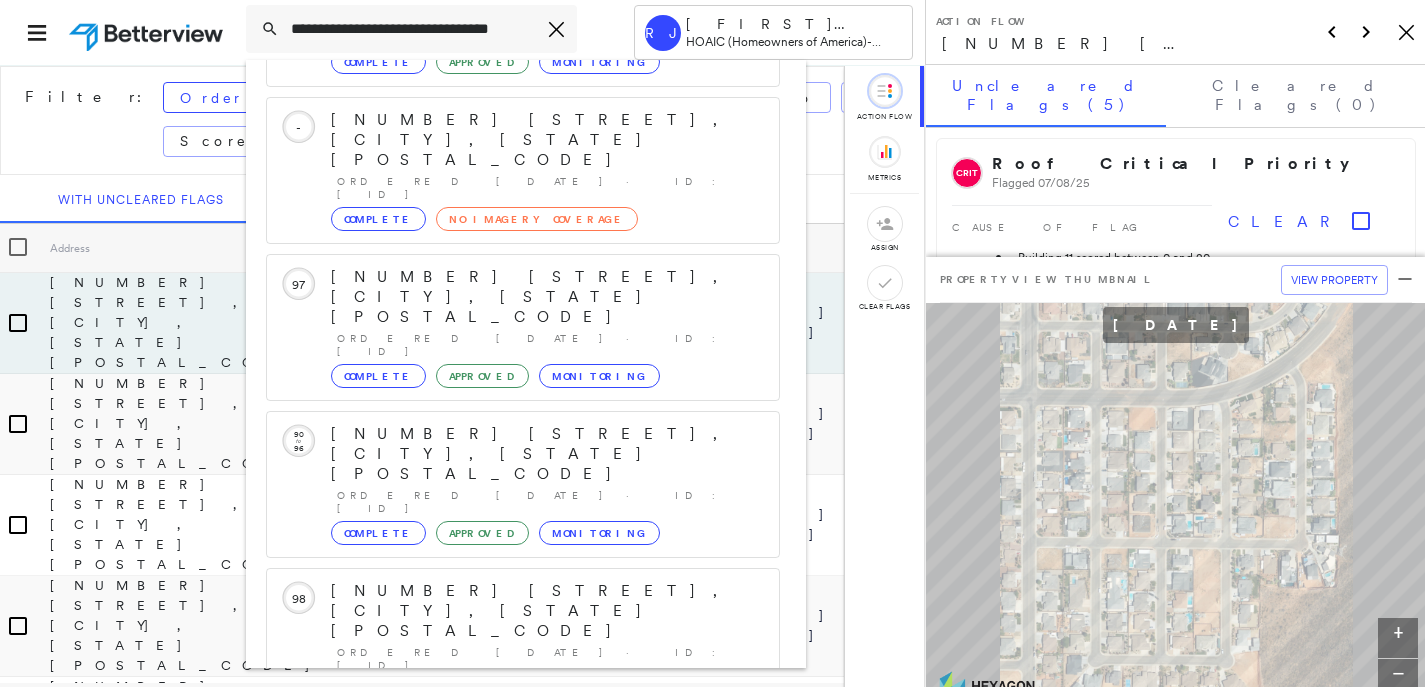click on "[NUMBER] [STREET], [CITY], [STATE] [POSTAL_CODE]" at bounding box center (501, 903) 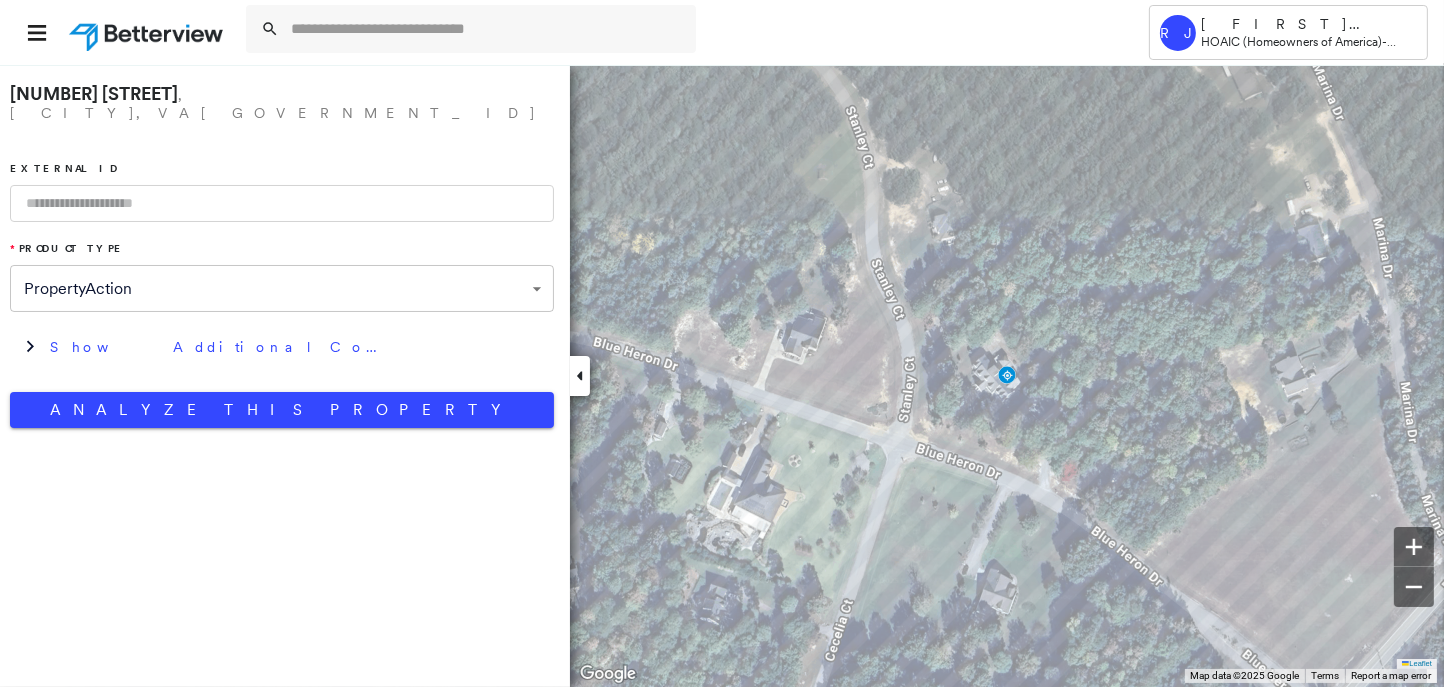 click at bounding box center [282, 203] 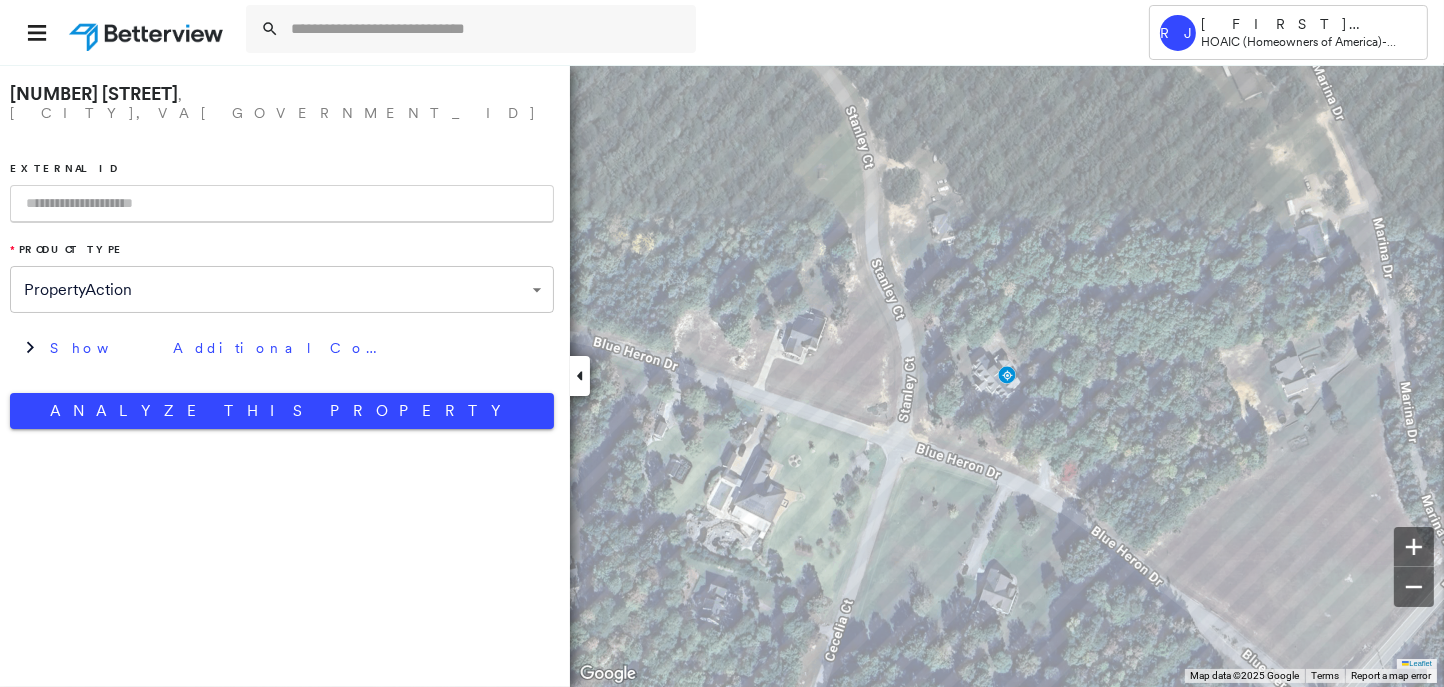 paste on "*********" 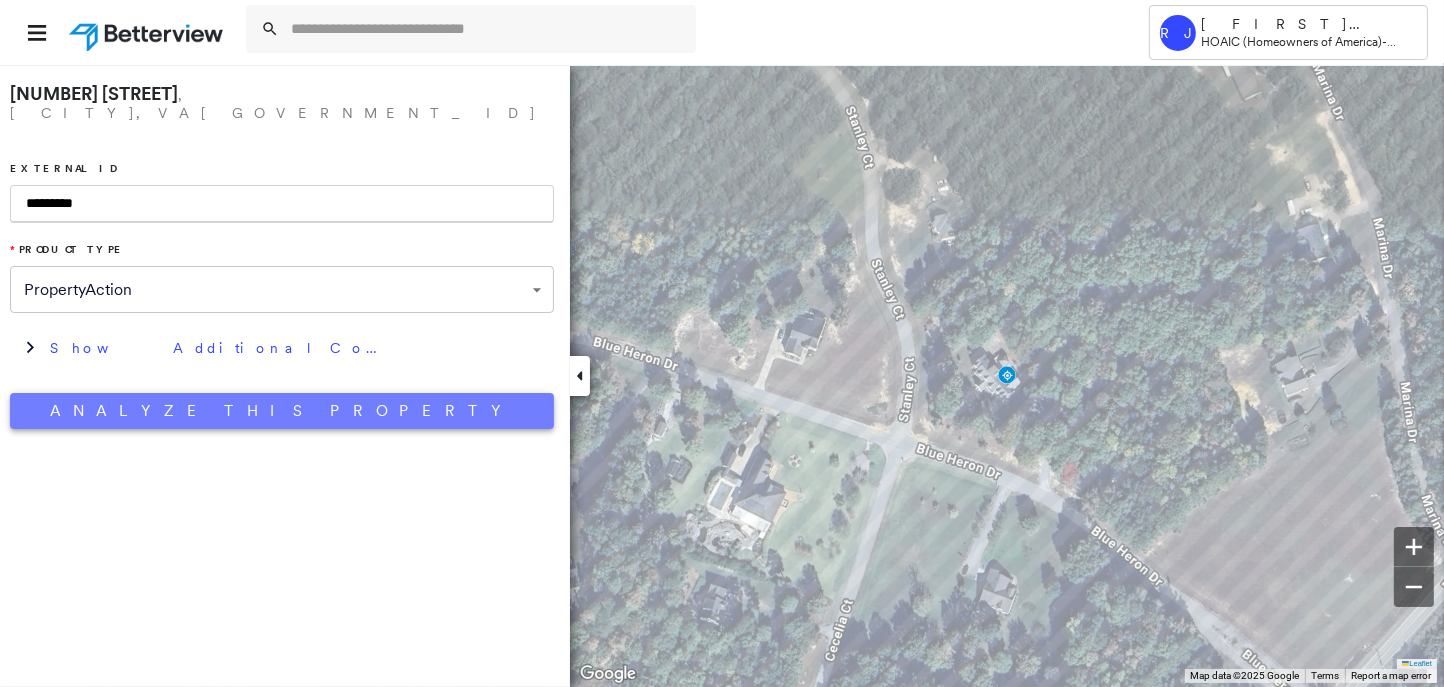 type on "*********" 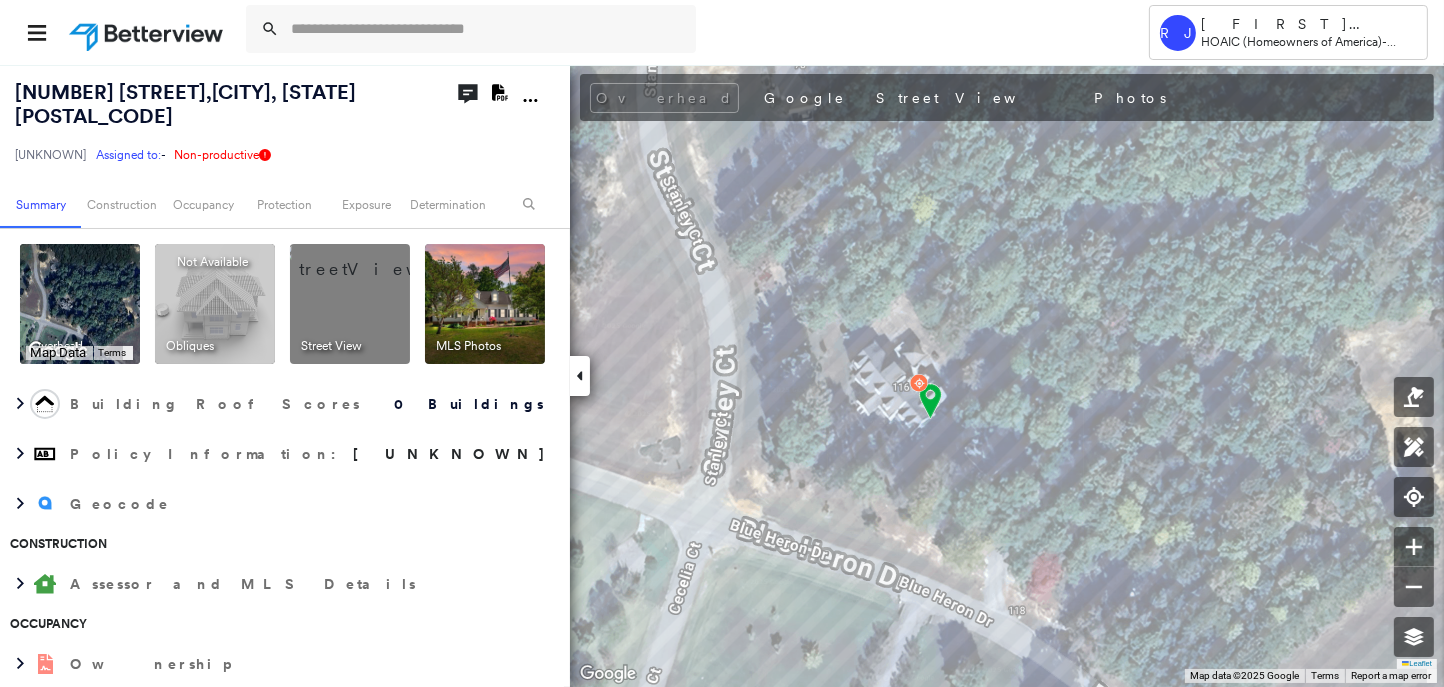click at bounding box center (148, 32) 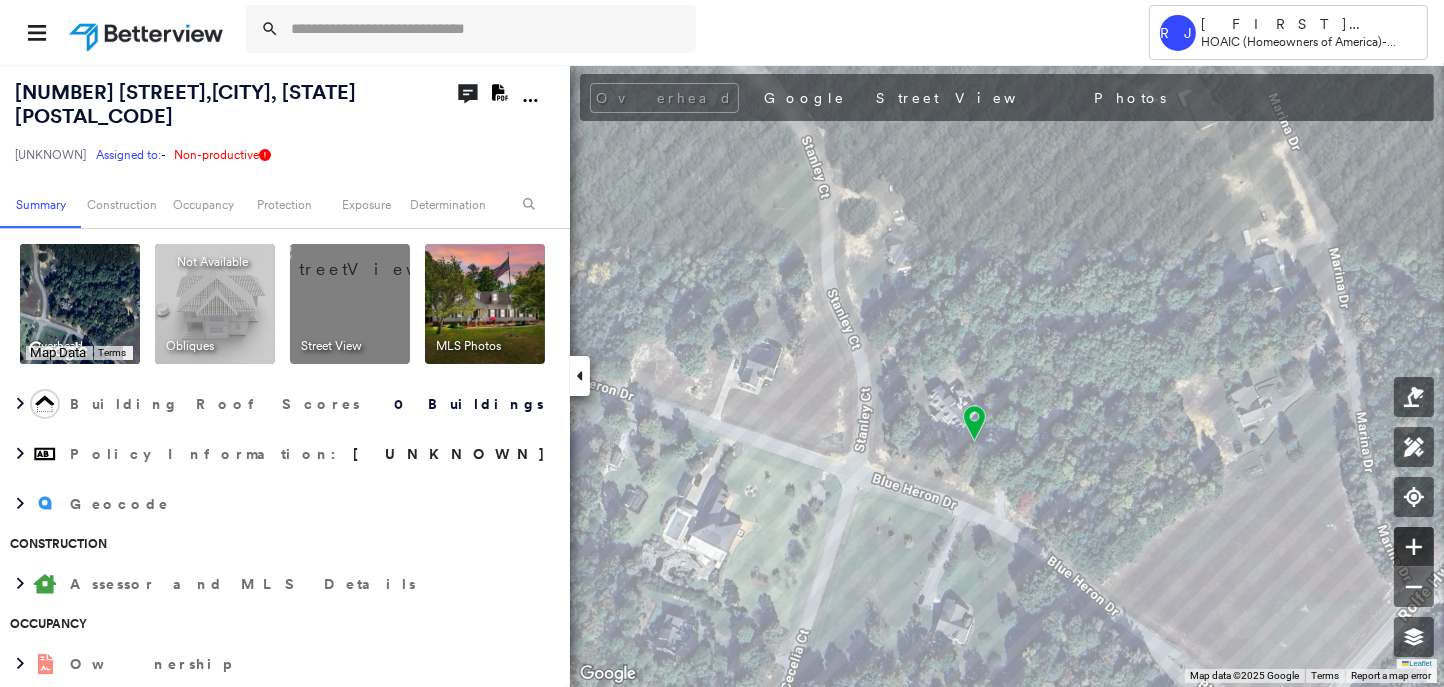 click 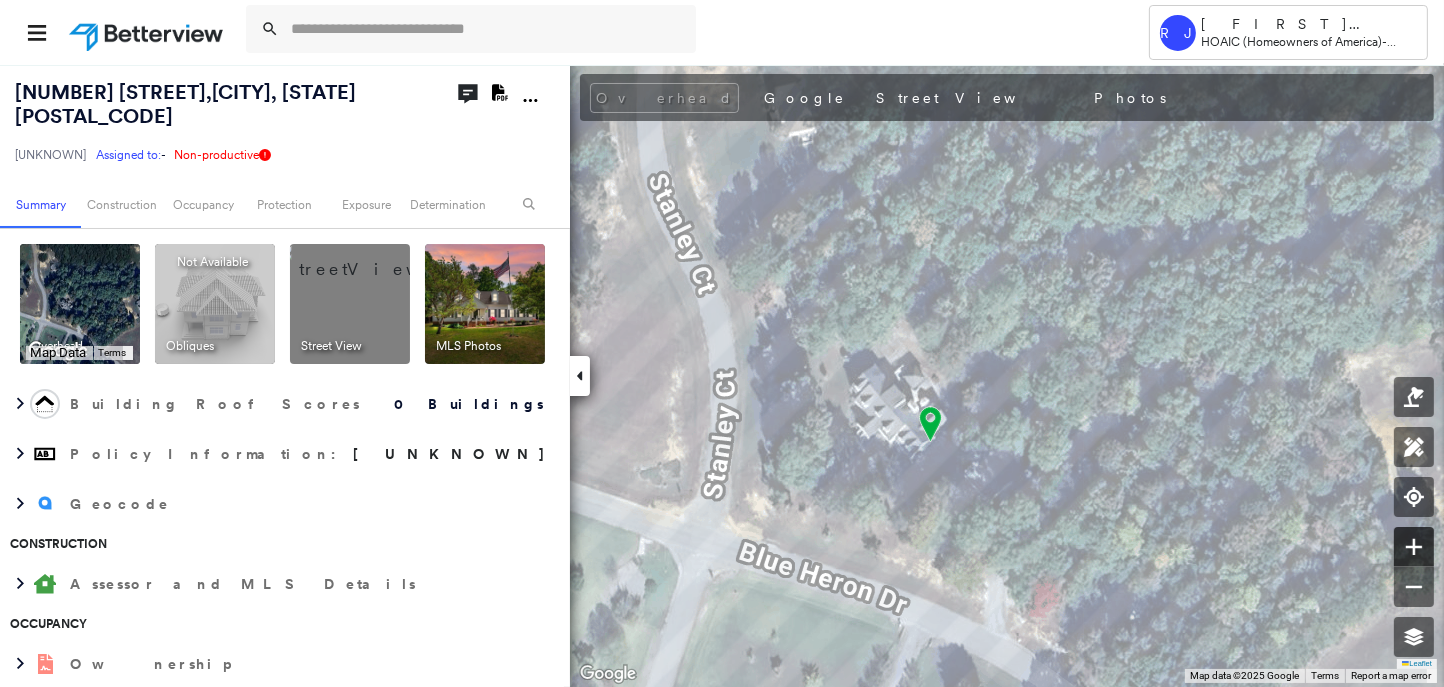 click 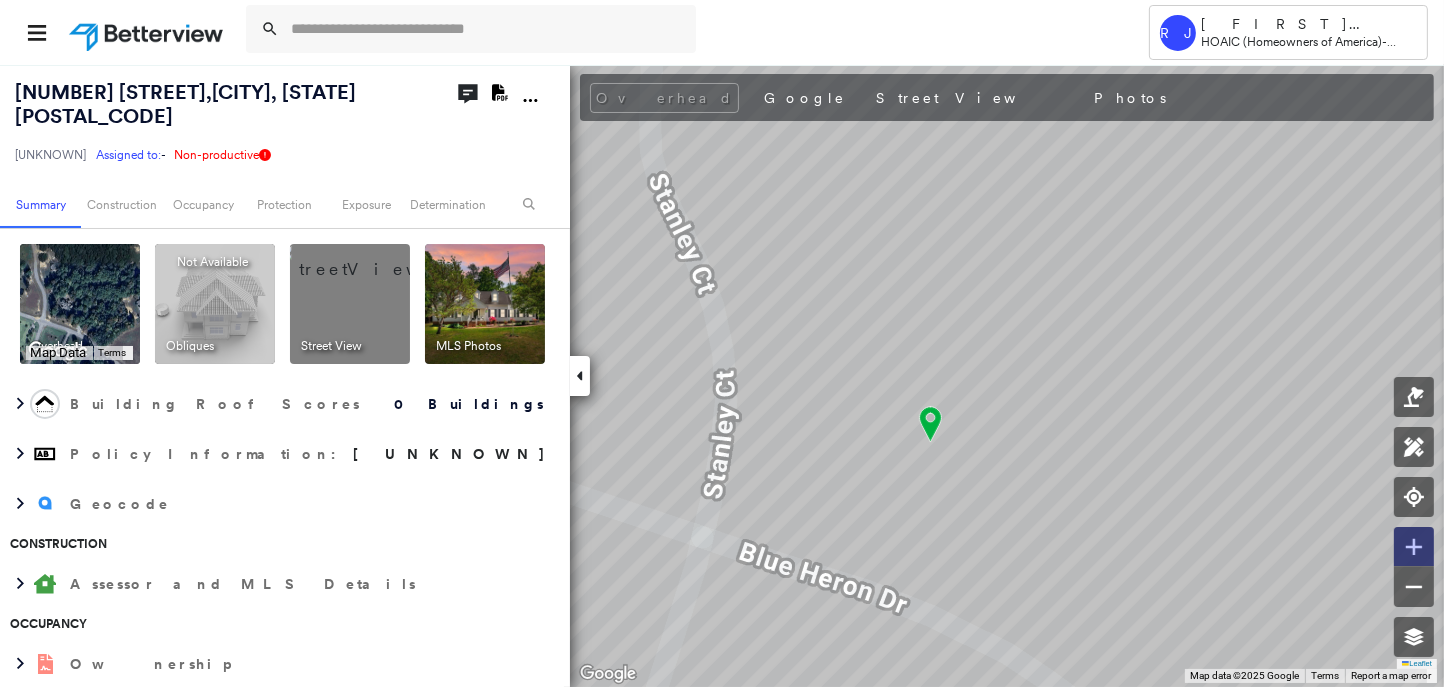 click 